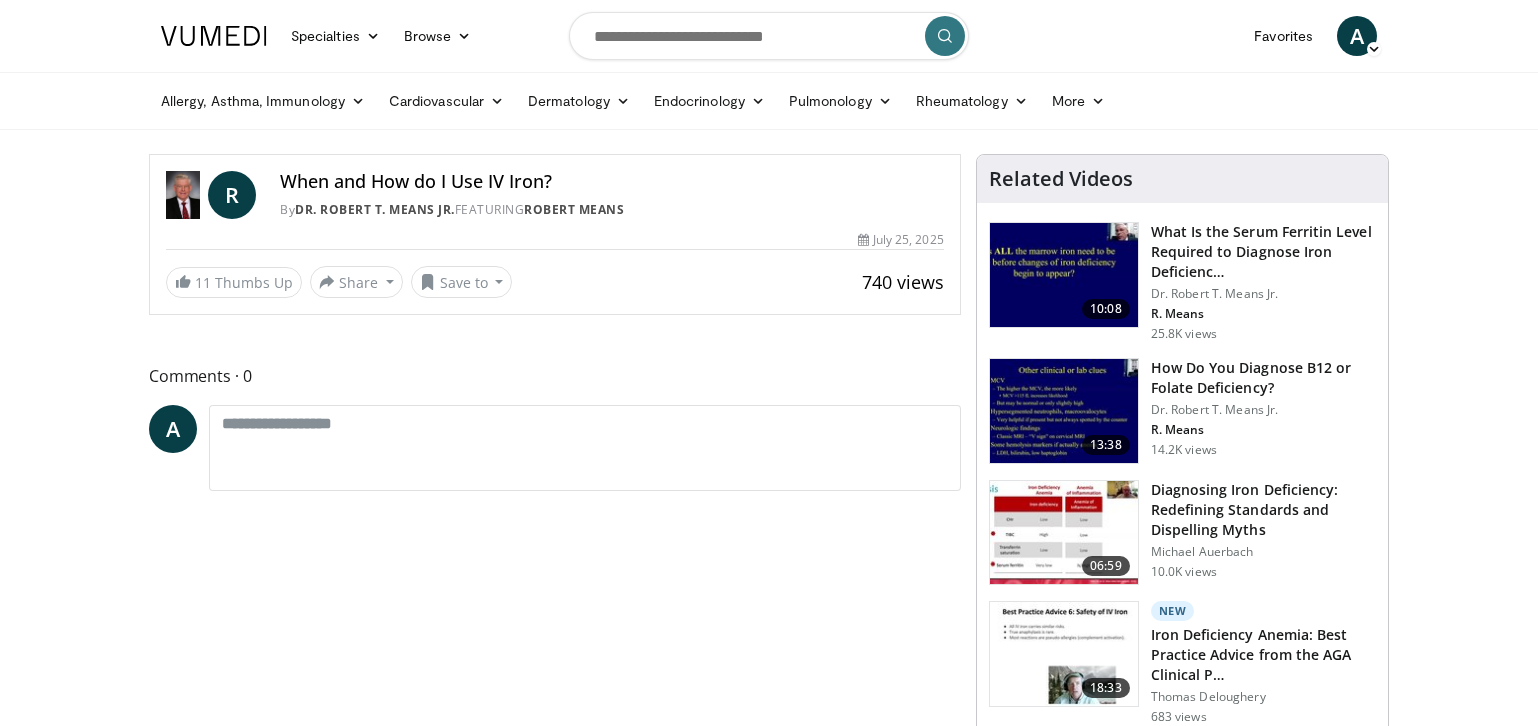 scroll, scrollTop: 0, scrollLeft: 0, axis: both 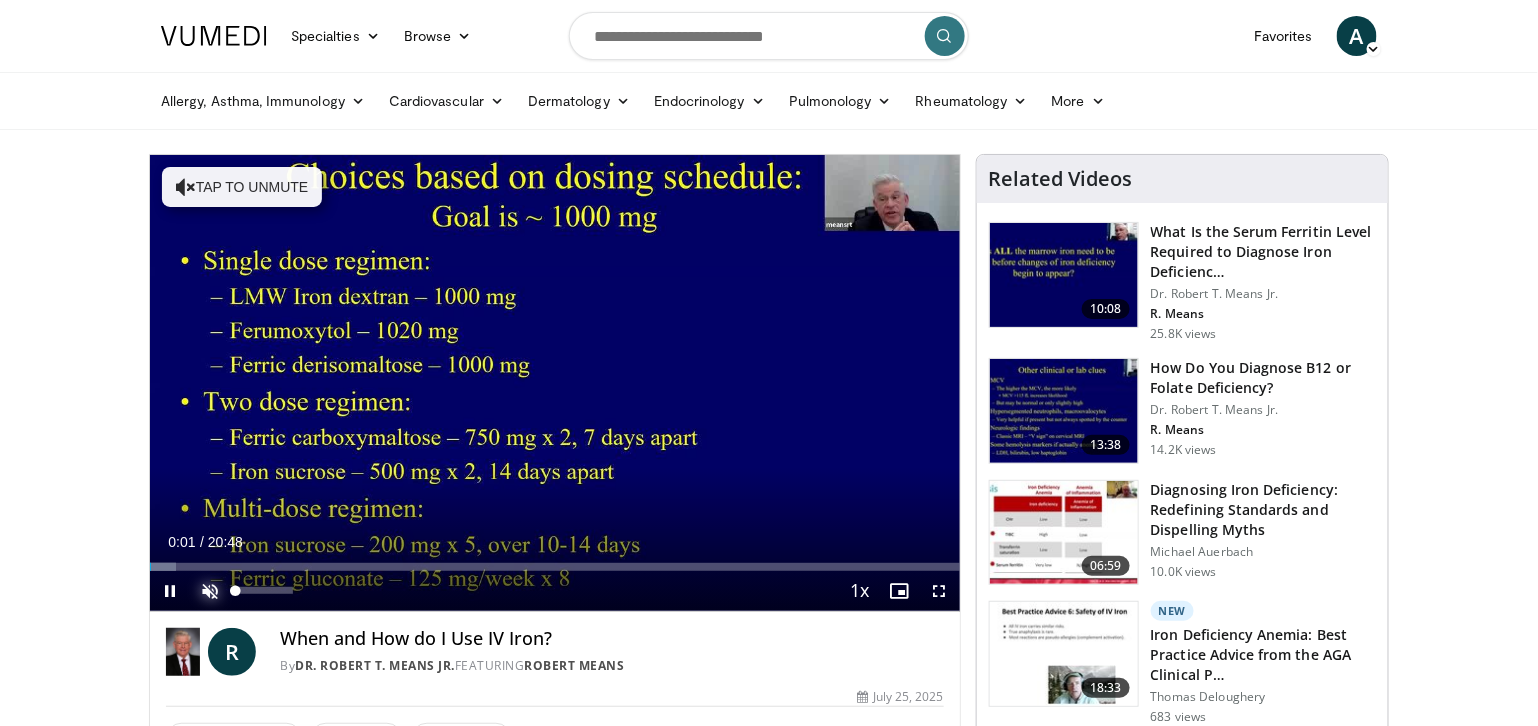 click at bounding box center (210, 591) 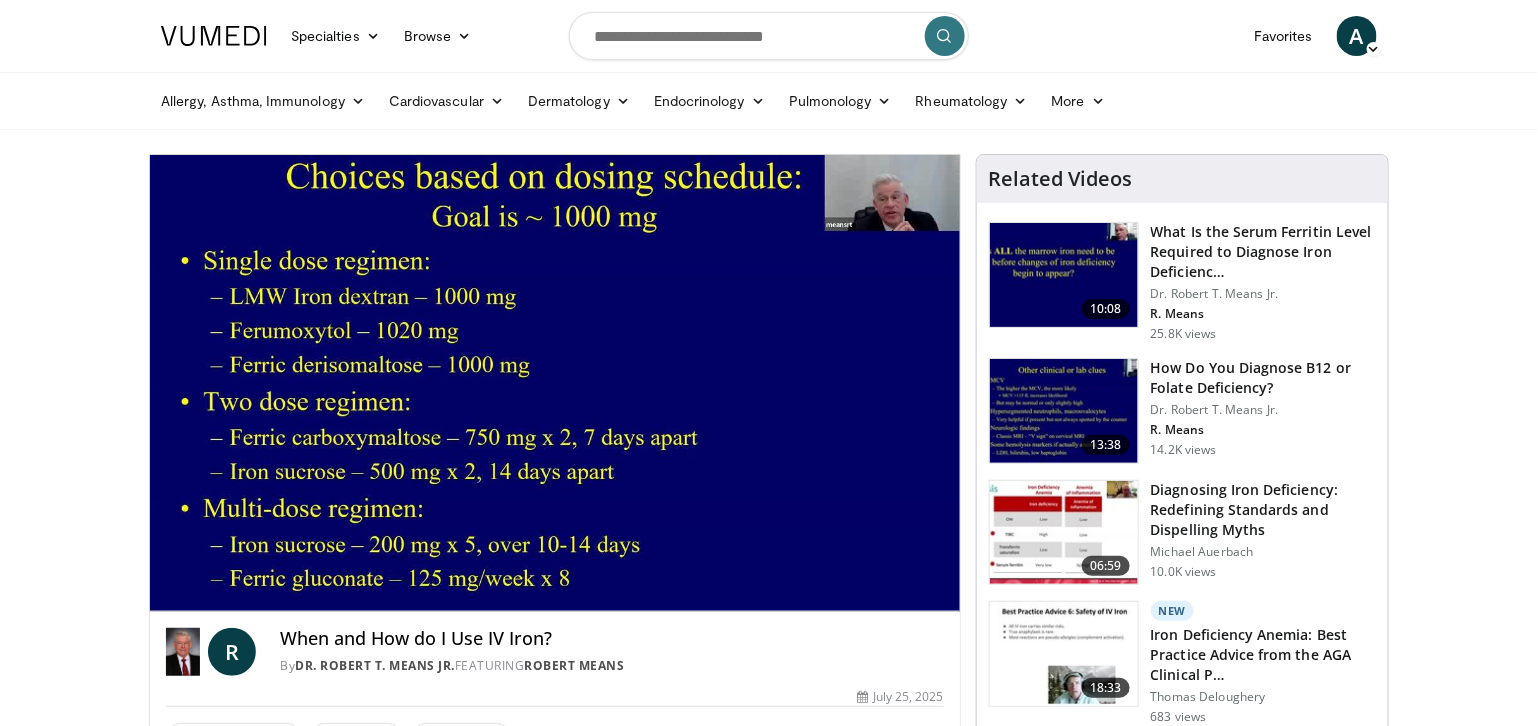 click on "**********" at bounding box center [555, 383] 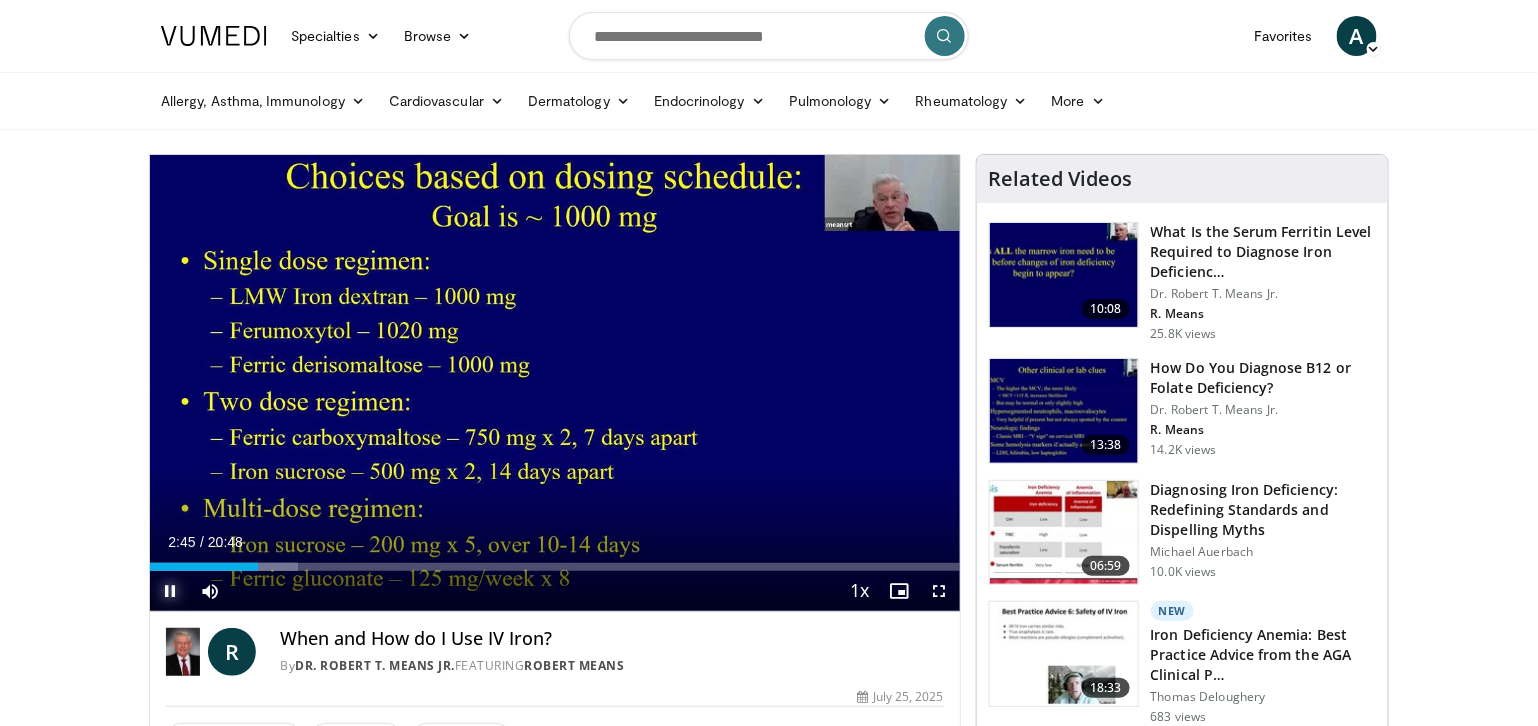click at bounding box center (170, 591) 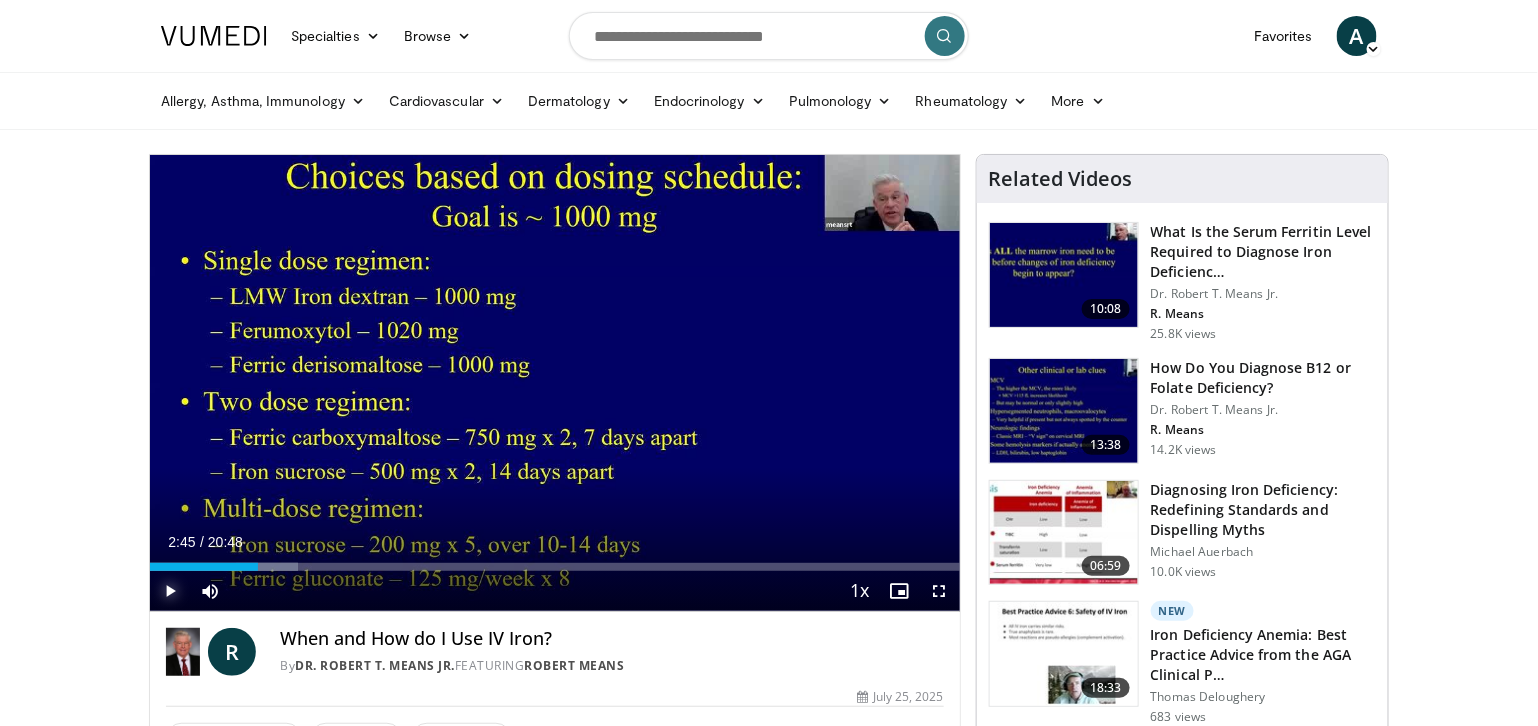click at bounding box center [170, 591] 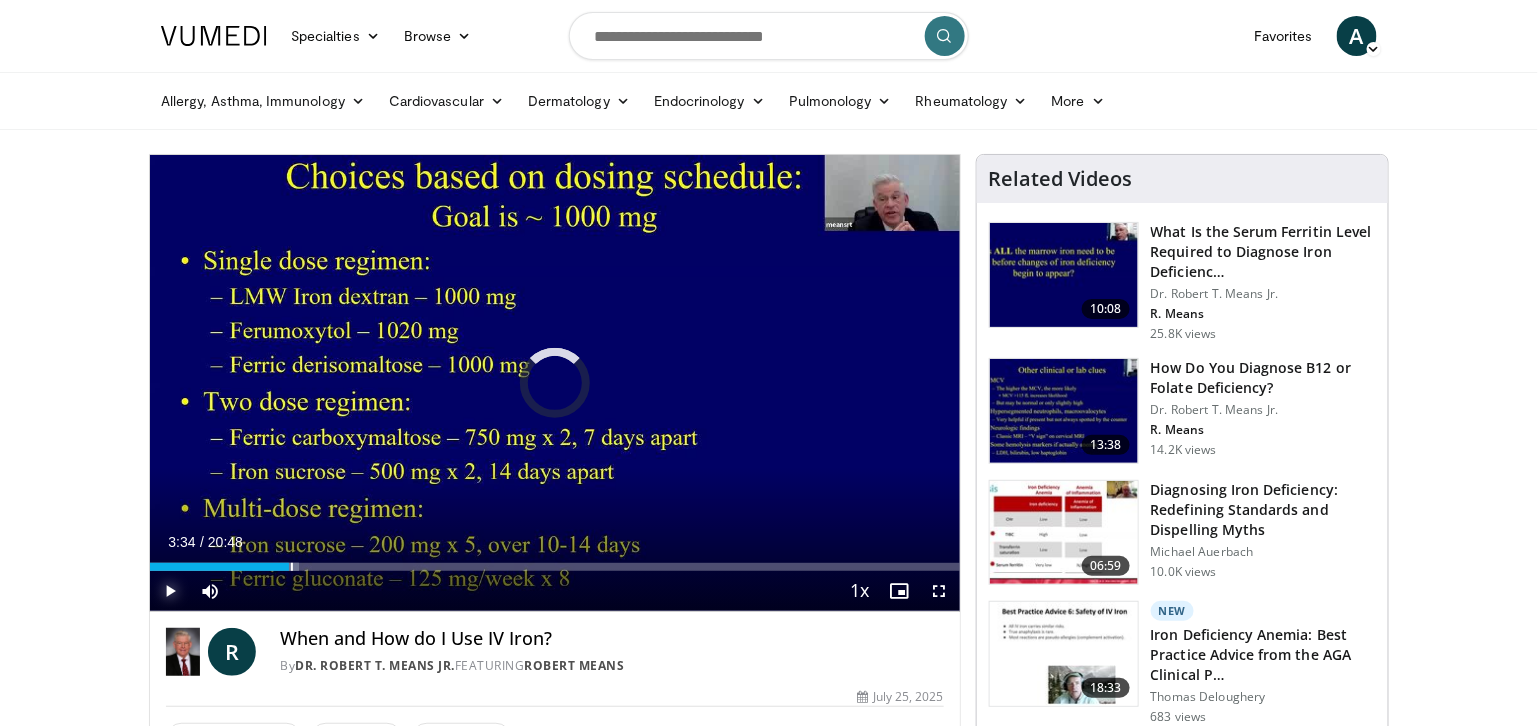 drag, startPoint x: 256, startPoint y: 567, endPoint x: 303, endPoint y: 572, distance: 47.26521 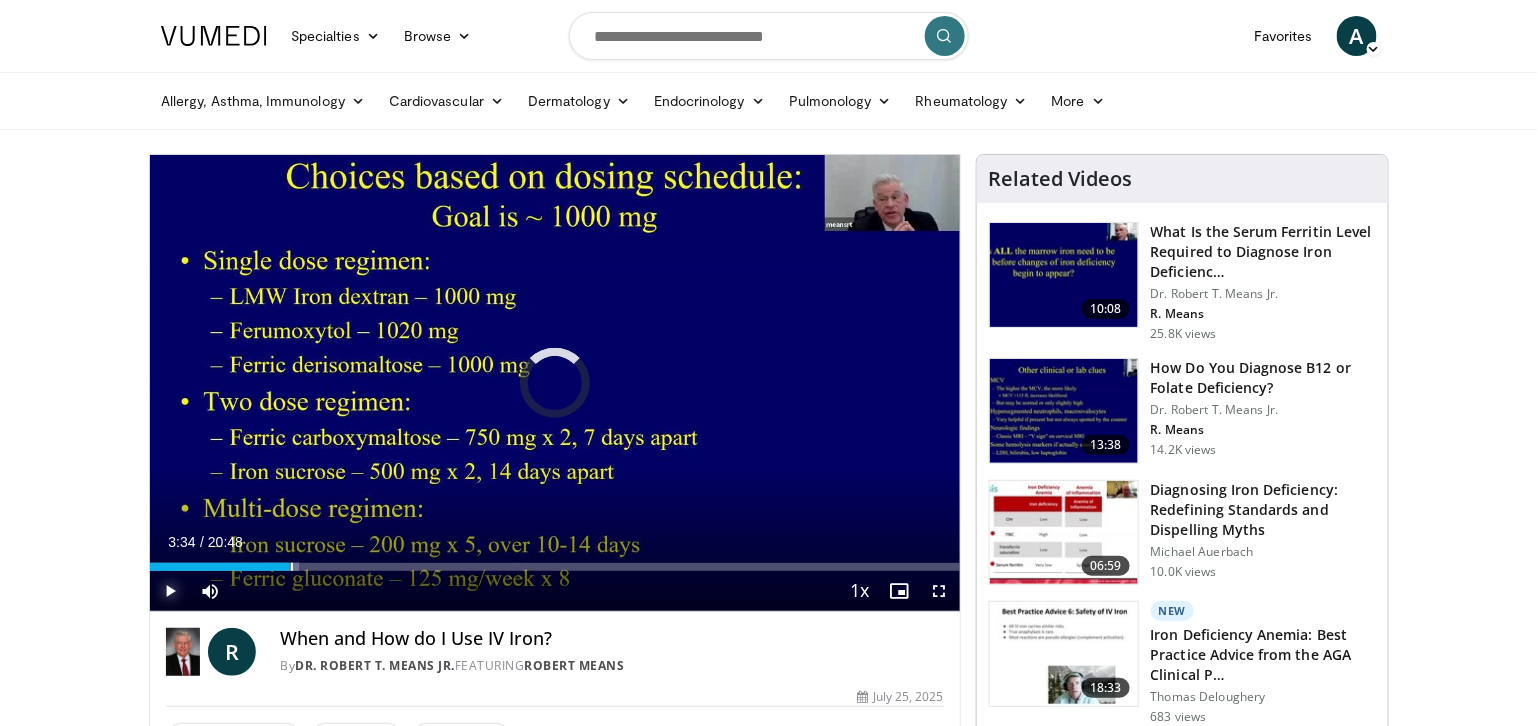 click on "Current Time  3:34 / Duration  20:48 Play Skip Backward Skip Forward Mute 33% Loaded :  18.43% 03:34 03:37 Stream Type  LIVE Seek to live, currently behind live LIVE   1x Playback Rate 0.5x 0.75x 1x , selected 1.25x 1.5x 1.75x 2x Chapters Chapters Descriptions descriptions off , selected Captions captions settings , opens captions settings dialog captions off , selected Audio Track en (Main) , selected Fullscreen Enable picture-in-picture mode" at bounding box center (555, 591) 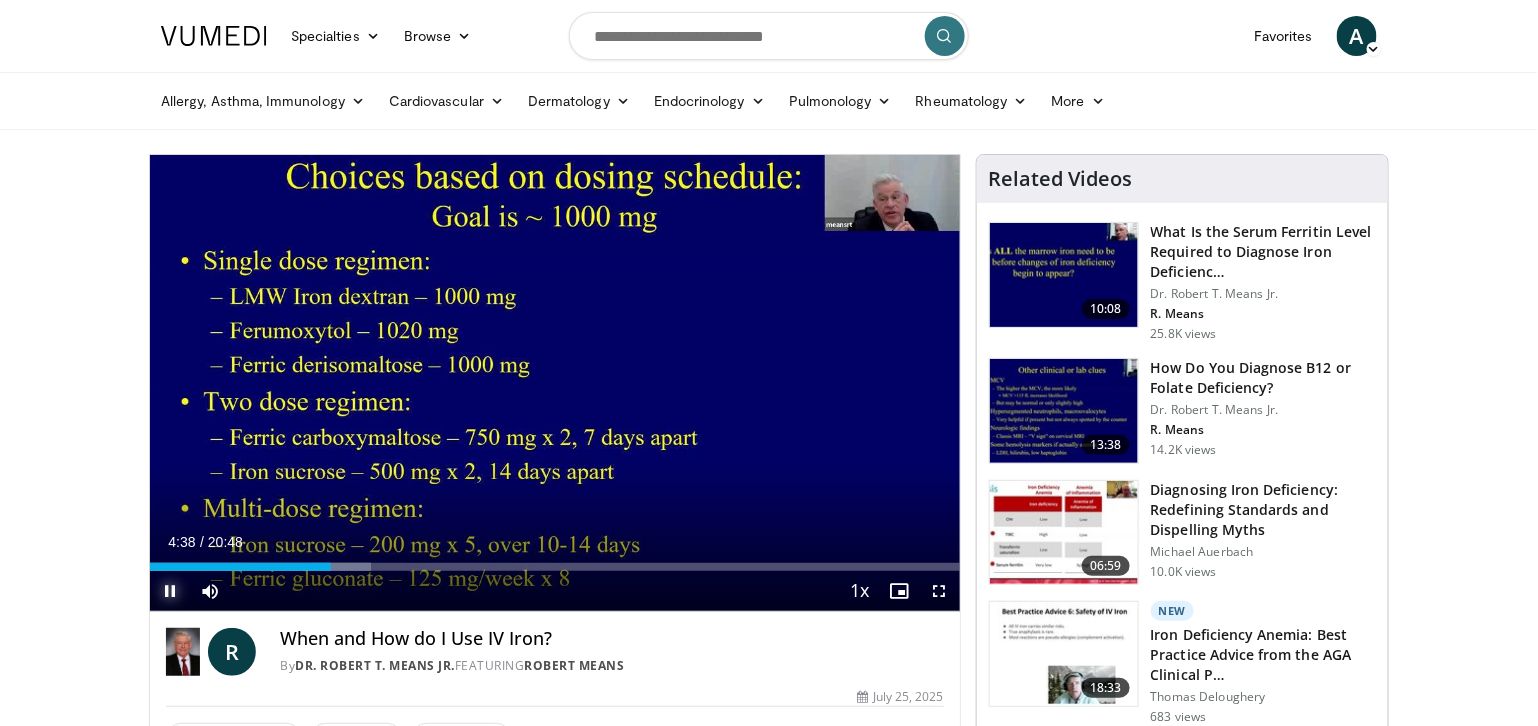 click at bounding box center (170, 591) 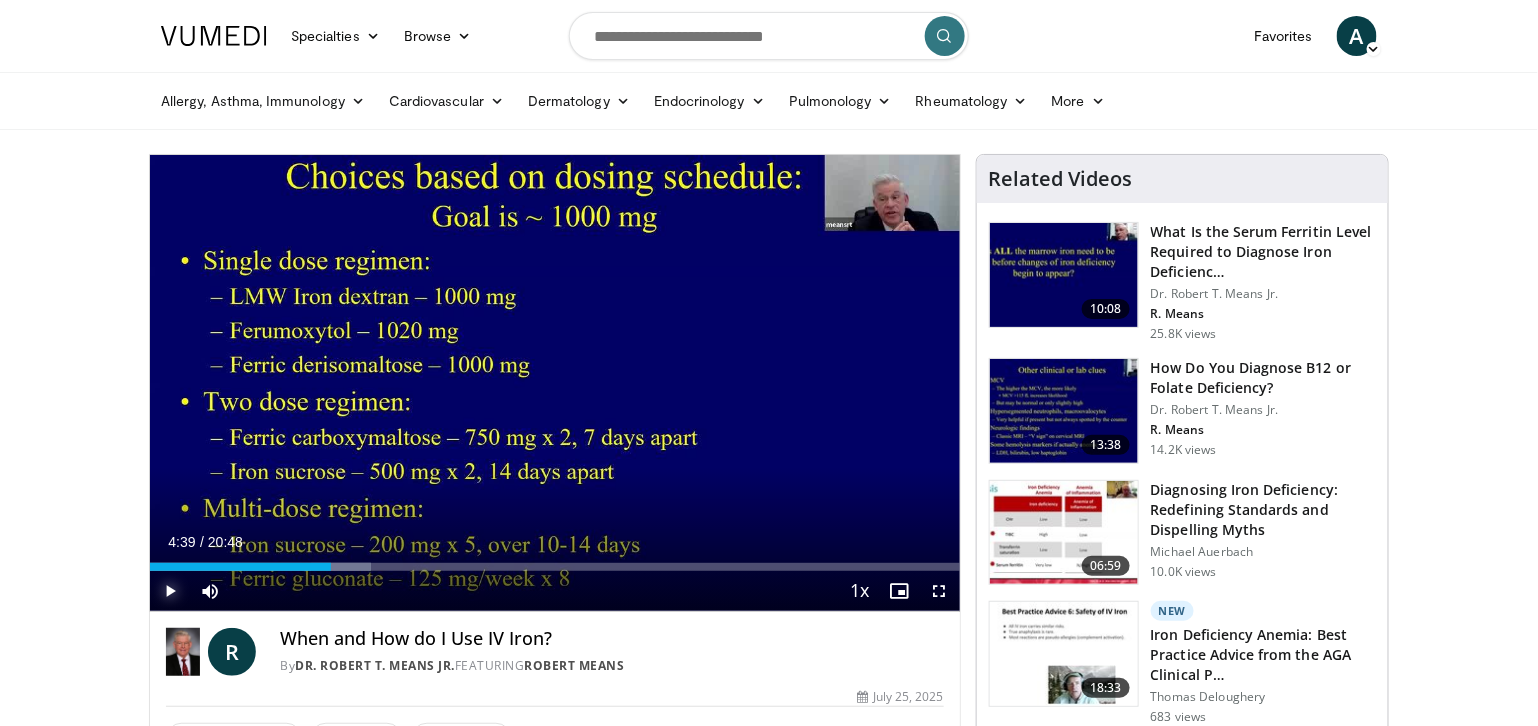 click at bounding box center [170, 591] 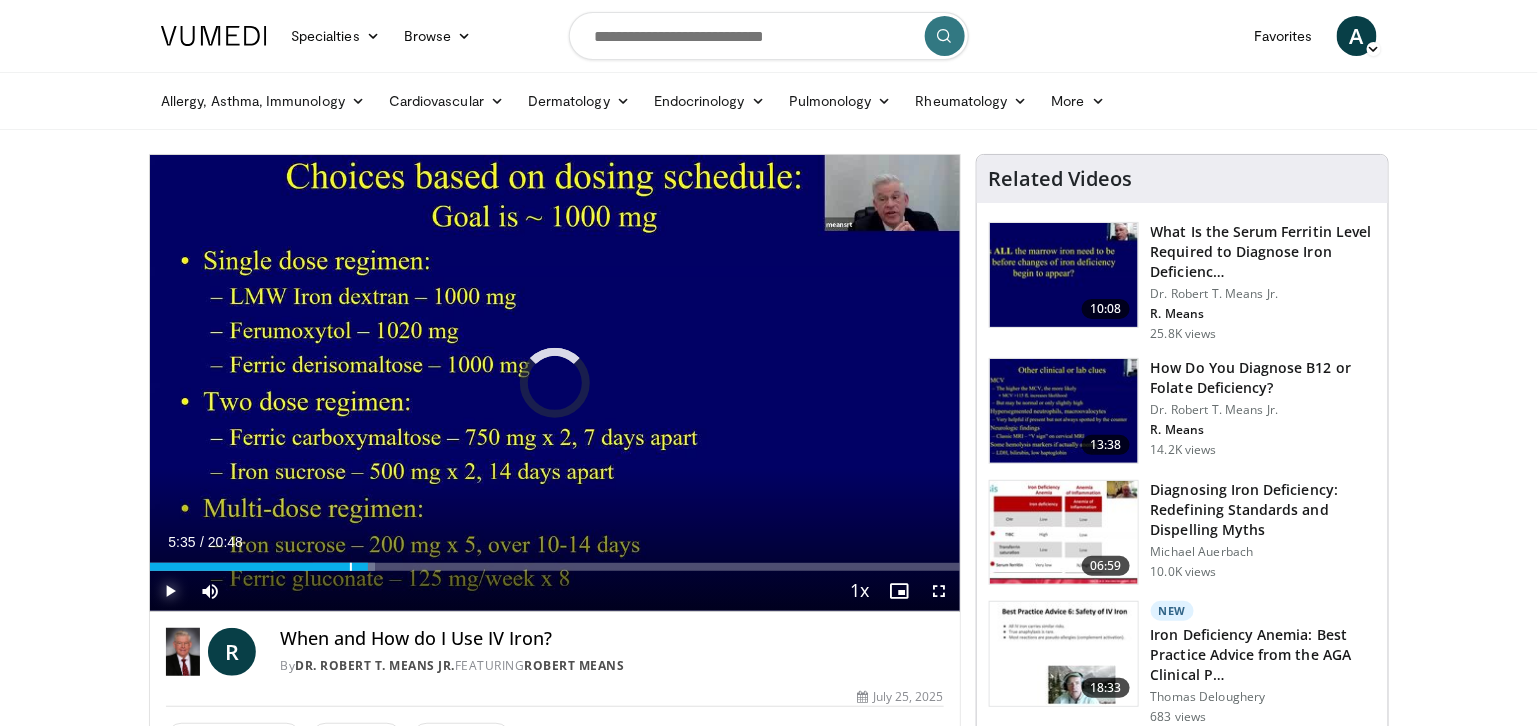 drag, startPoint x: 332, startPoint y: 566, endPoint x: 357, endPoint y: 572, distance: 25.70992 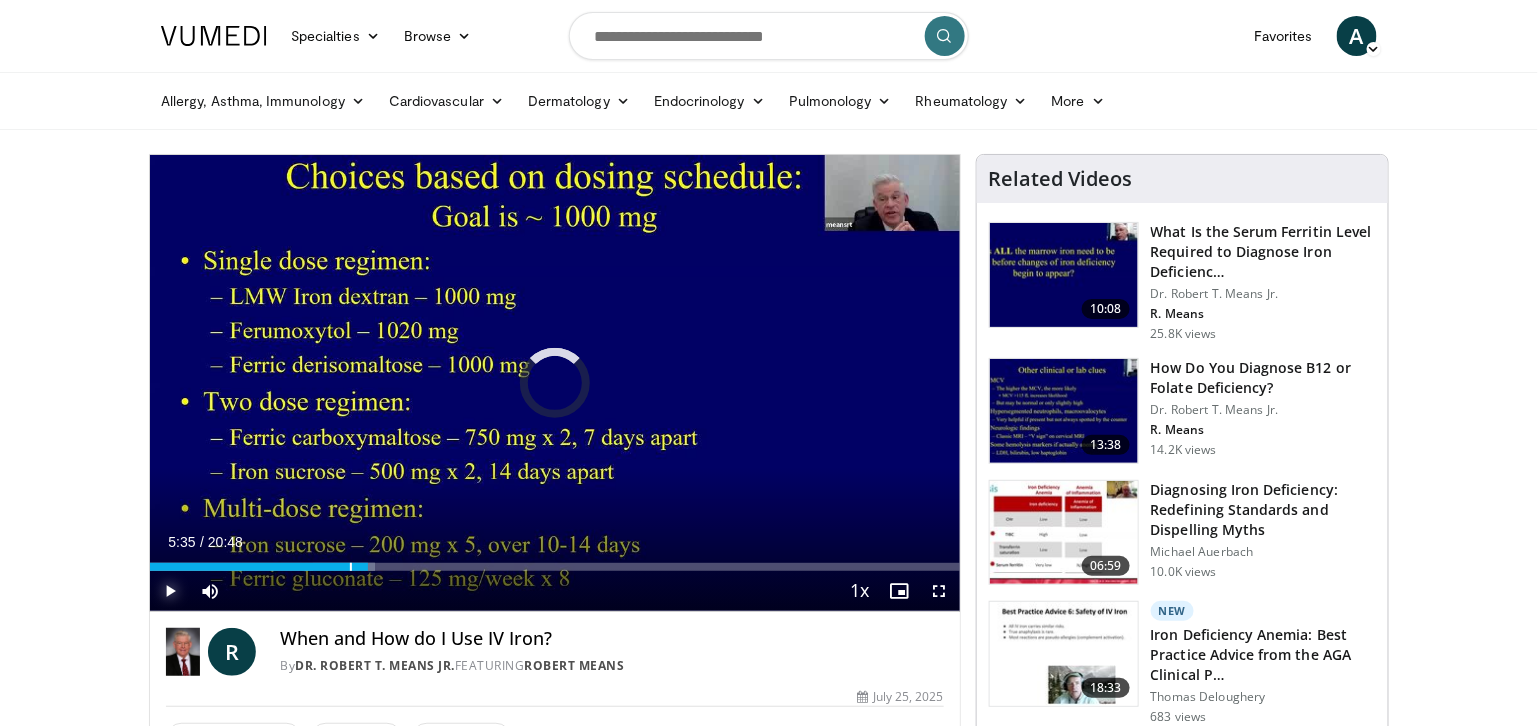 click on "Current Time  5:35 / Duration  20:48 Play Skip Backward Skip Forward Mute 33% Loaded :  27.81% 05:34 05:08 Stream Type  LIVE Seek to live, currently behind live LIVE   1x Playback Rate 0.5x 0.75x 1x , selected 1.25x 1.5x 1.75x 2x Chapters Chapters Descriptions descriptions off , selected Captions captions settings , opens captions settings dialog captions off , selected Audio Track en (Main) , selected Fullscreen Enable picture-in-picture mode" at bounding box center [555, 591] 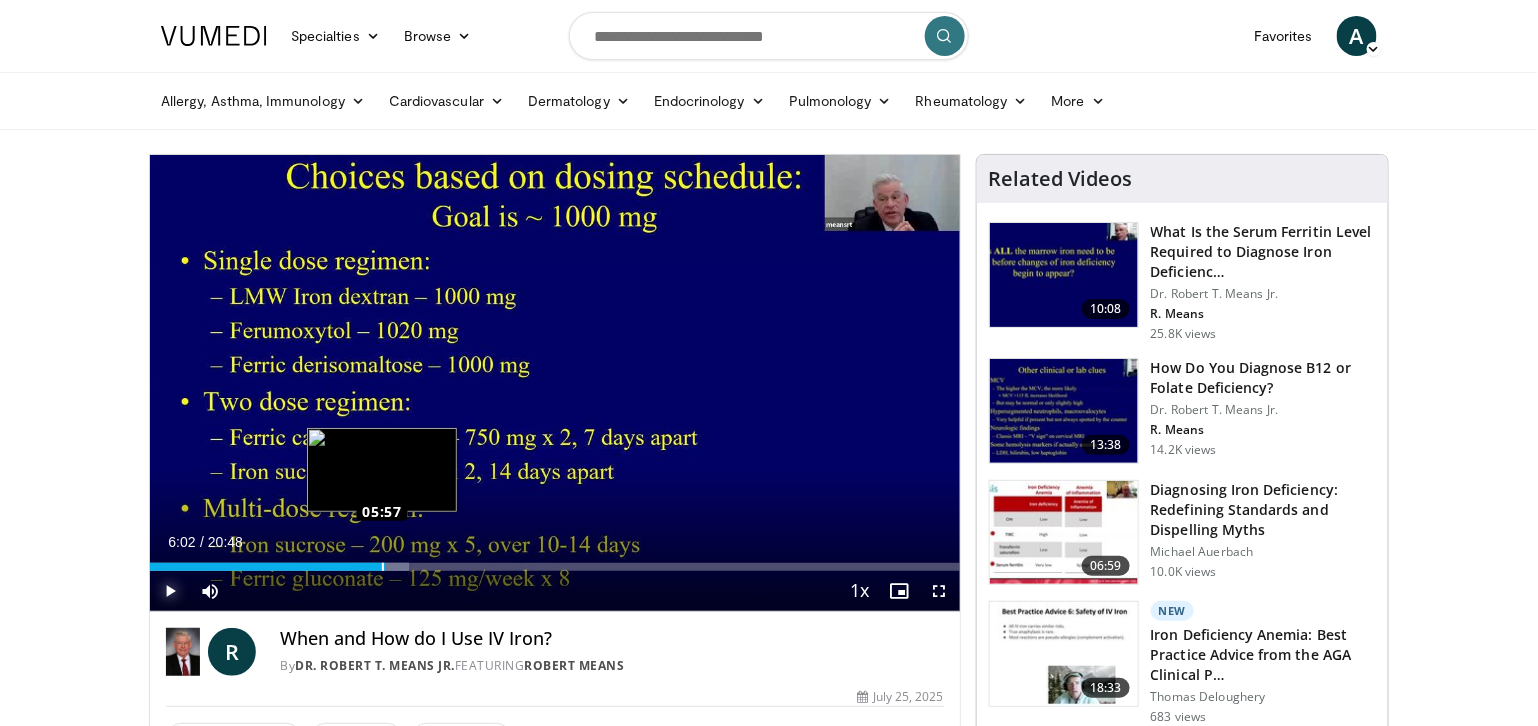 drag, startPoint x: 370, startPoint y: 569, endPoint x: 389, endPoint y: 569, distance: 19 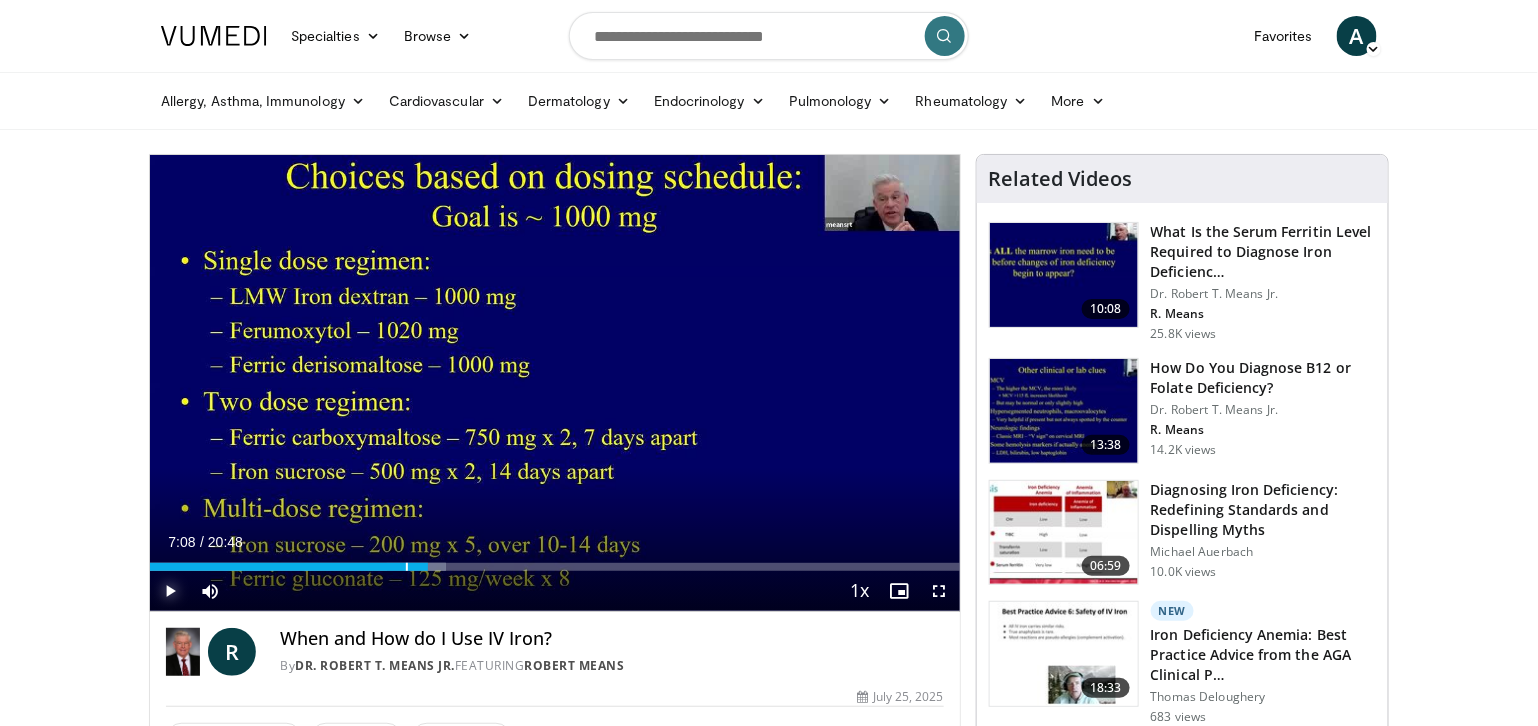 drag, startPoint x: 406, startPoint y: 568, endPoint x: 429, endPoint y: 573, distance: 23.537205 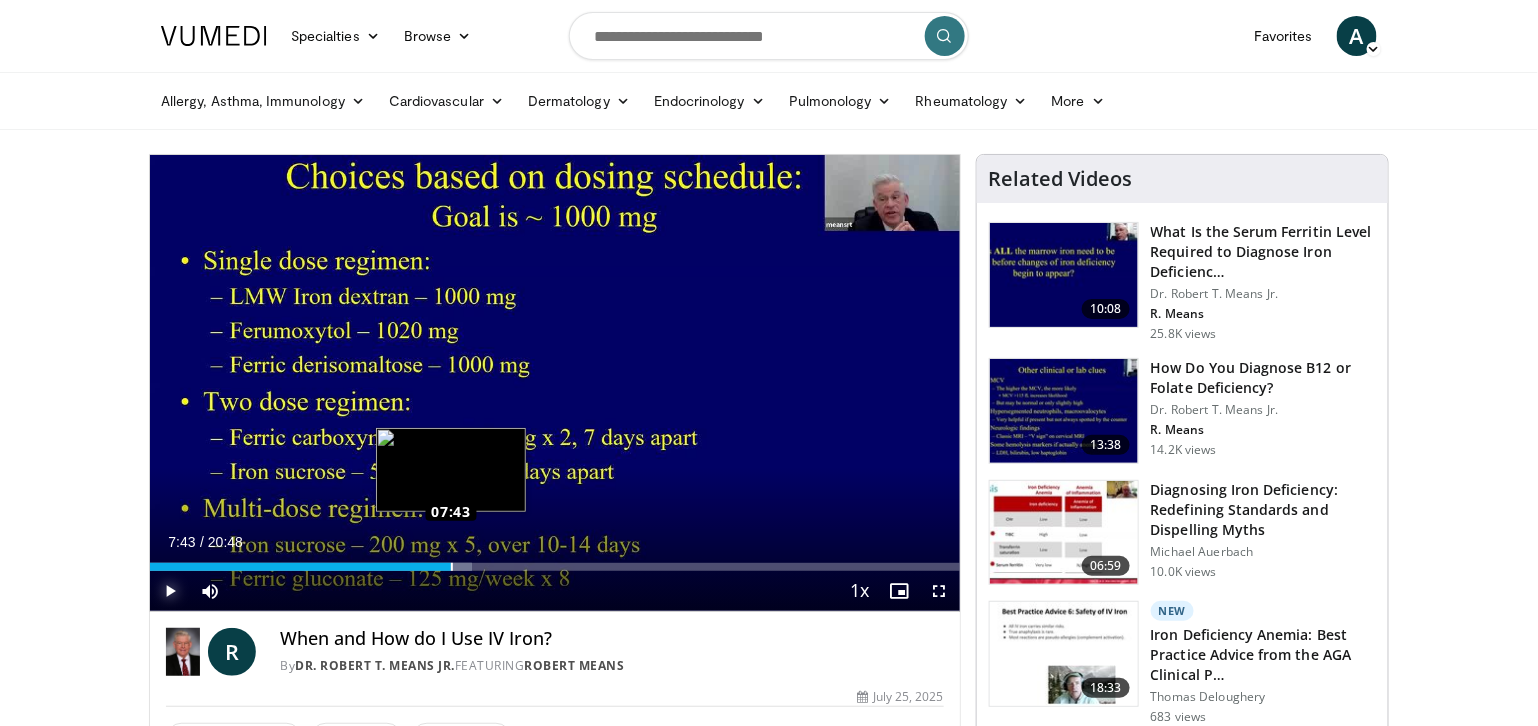 drag, startPoint x: 430, startPoint y: 567, endPoint x: 450, endPoint y: 569, distance: 20.09975 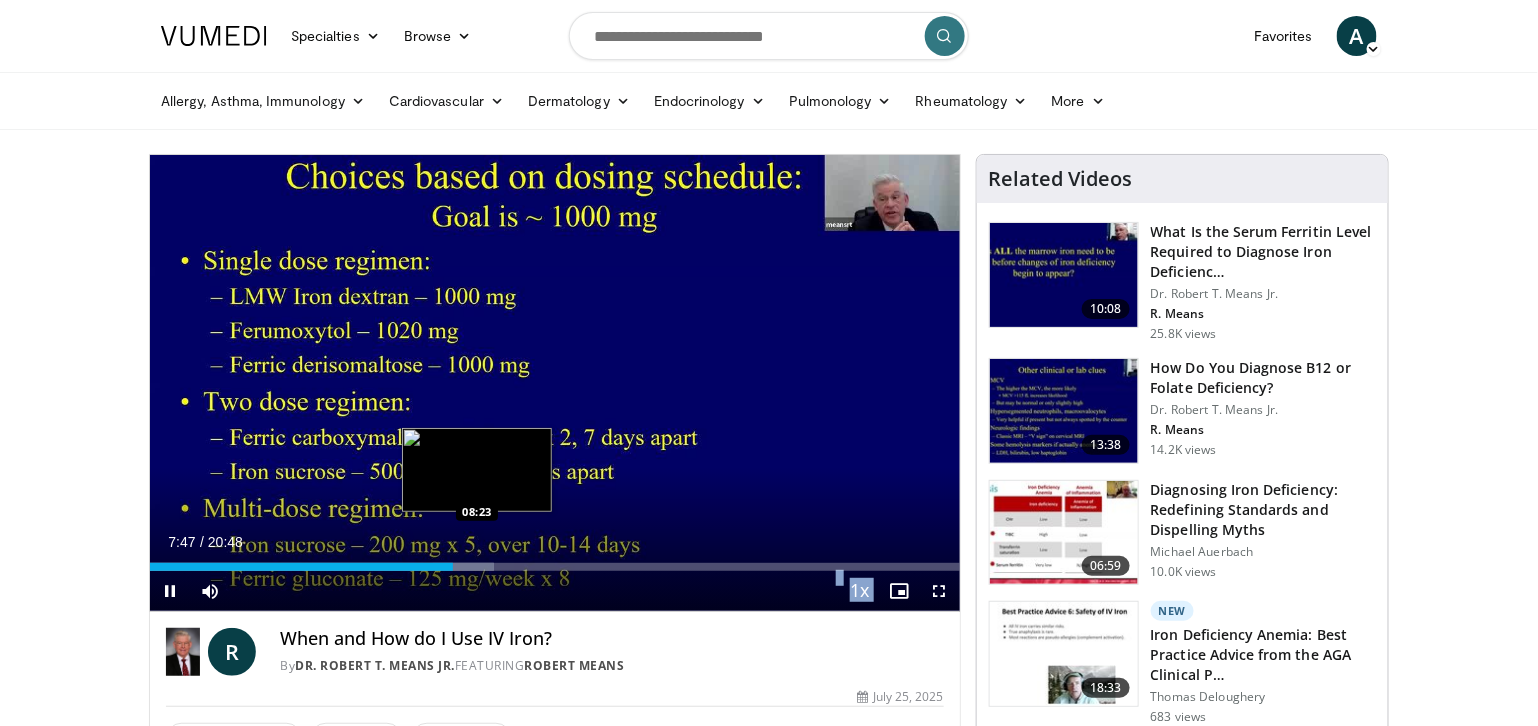 drag, startPoint x: 451, startPoint y: 565, endPoint x: 477, endPoint y: 568, distance: 26.172504 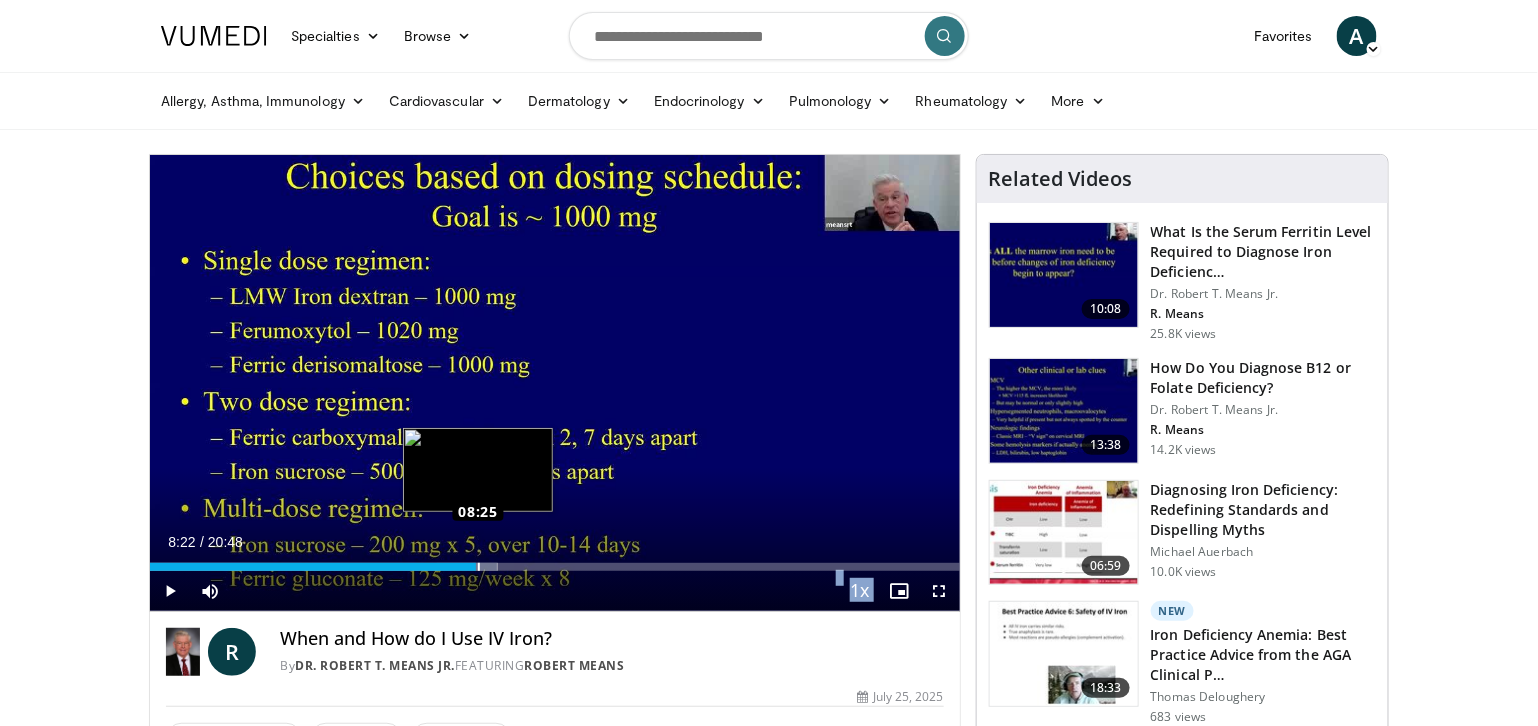 drag, startPoint x: 454, startPoint y: 564, endPoint x: 481, endPoint y: 567, distance: 27.166155 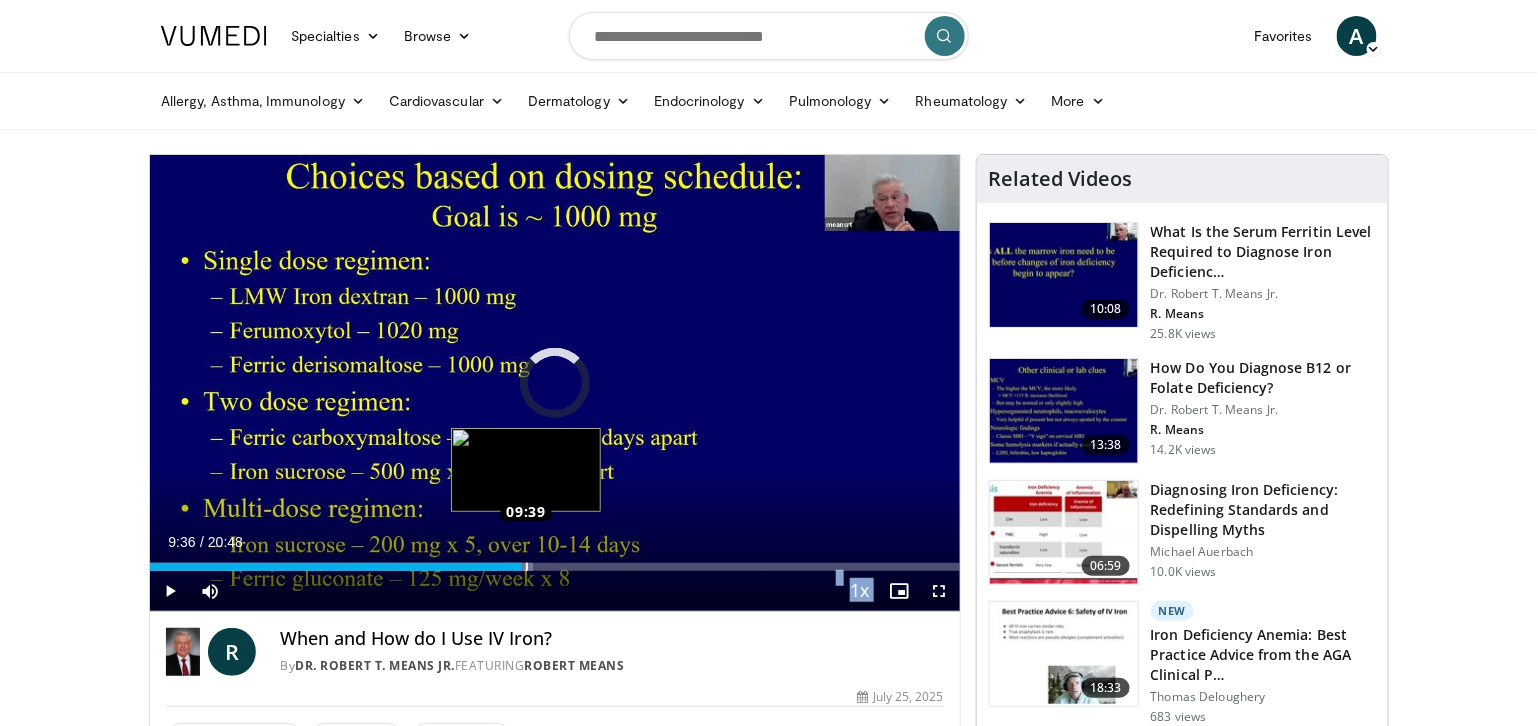 drag, startPoint x: 481, startPoint y: 566, endPoint x: 526, endPoint y: 568, distance: 45.044422 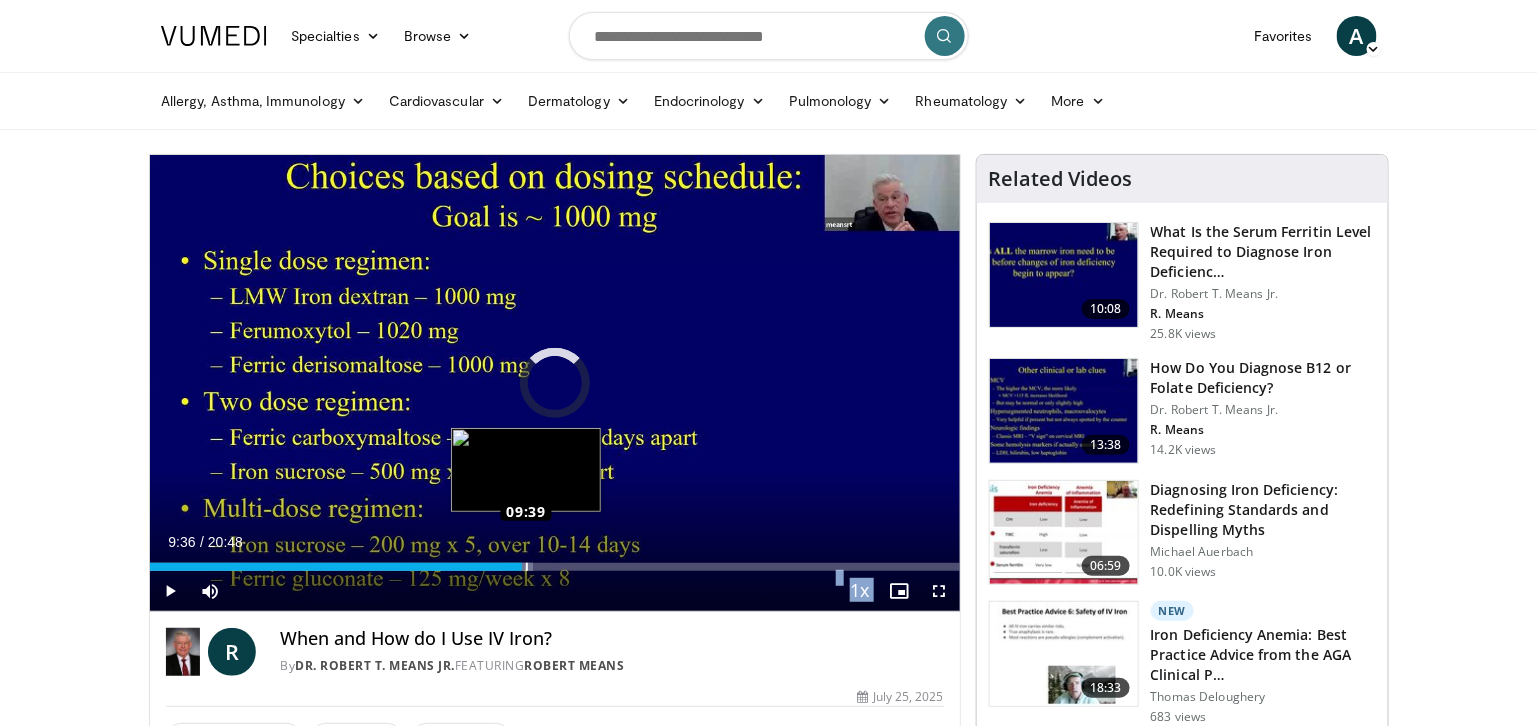 click on "Loaded :  47.28% 09:36 09:39" at bounding box center [555, 567] 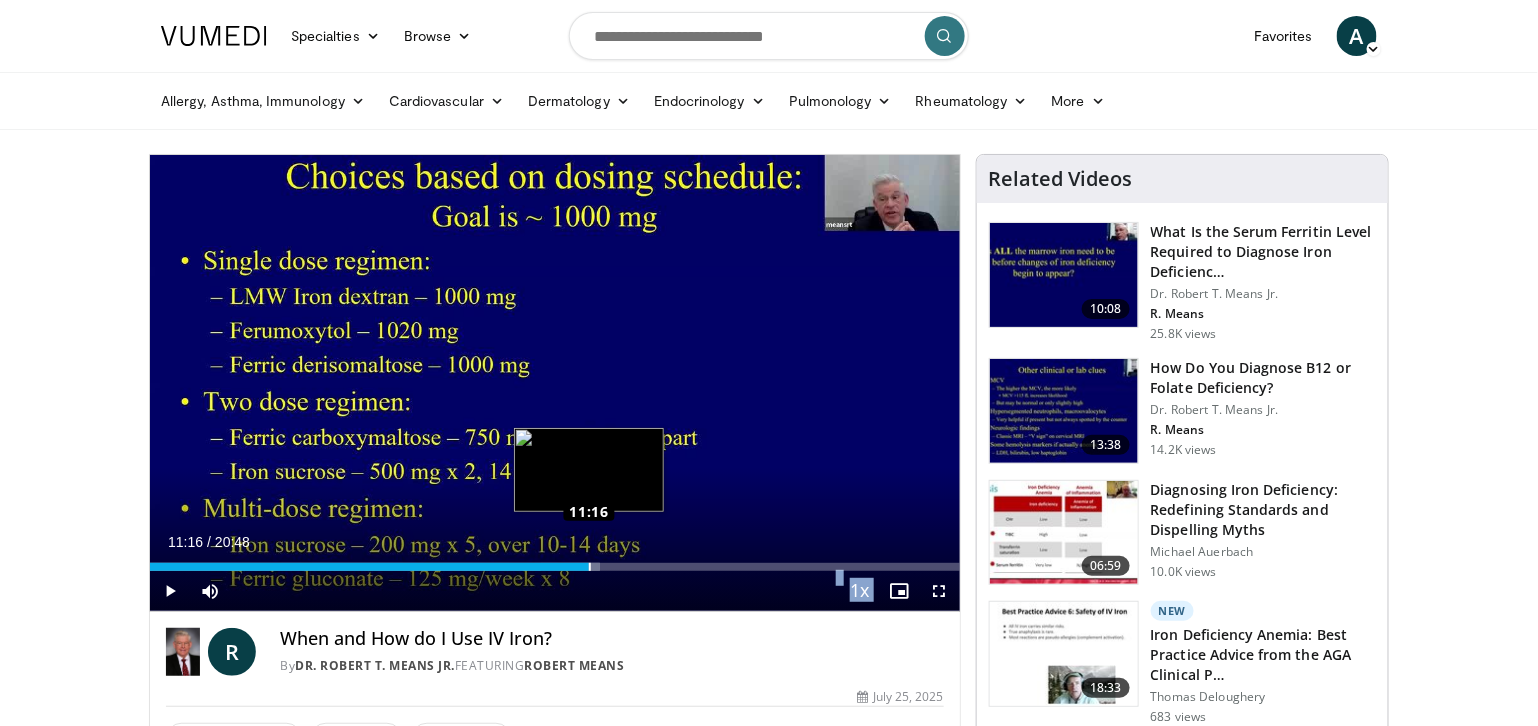 drag, startPoint x: 560, startPoint y: 564, endPoint x: 593, endPoint y: 566, distance: 33.06055 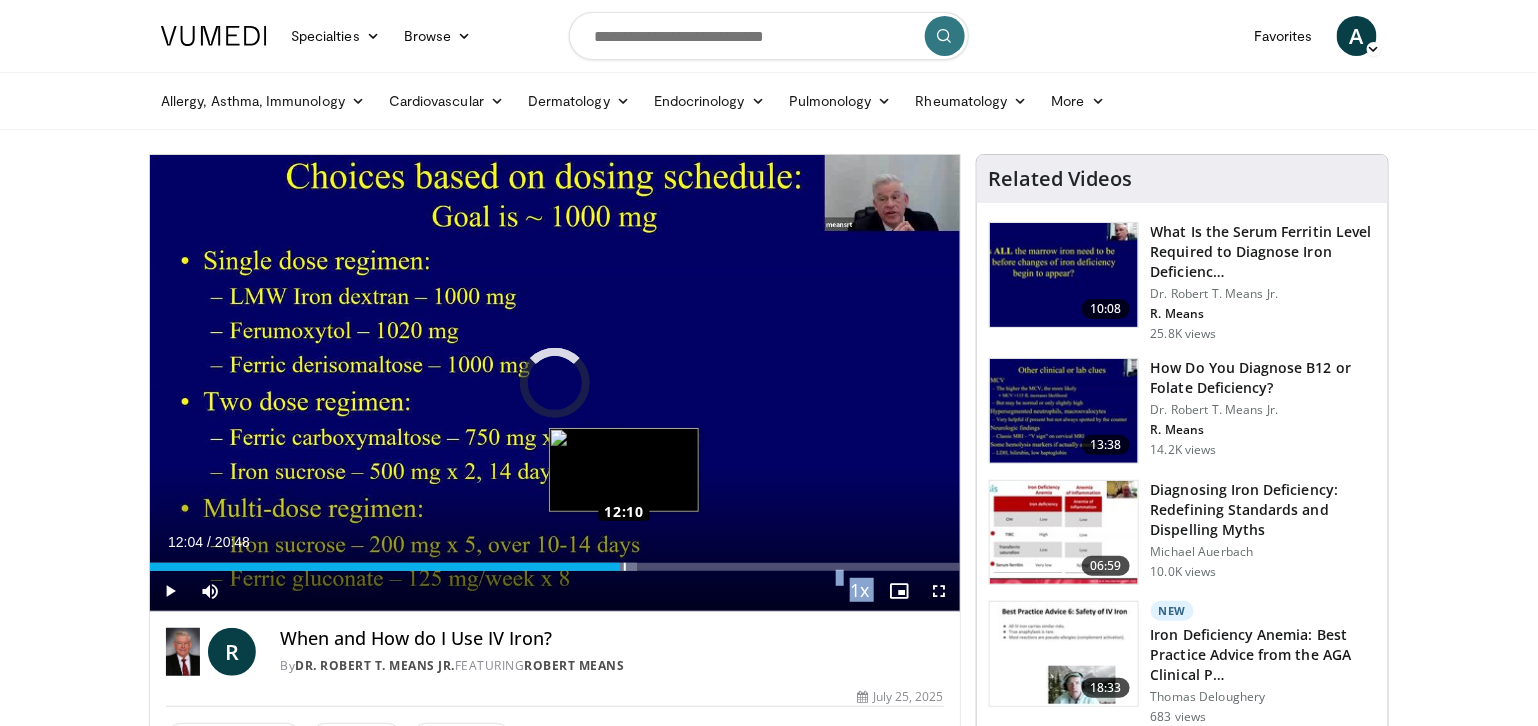 drag, startPoint x: 596, startPoint y: 563, endPoint x: 639, endPoint y: 567, distance: 43.185646 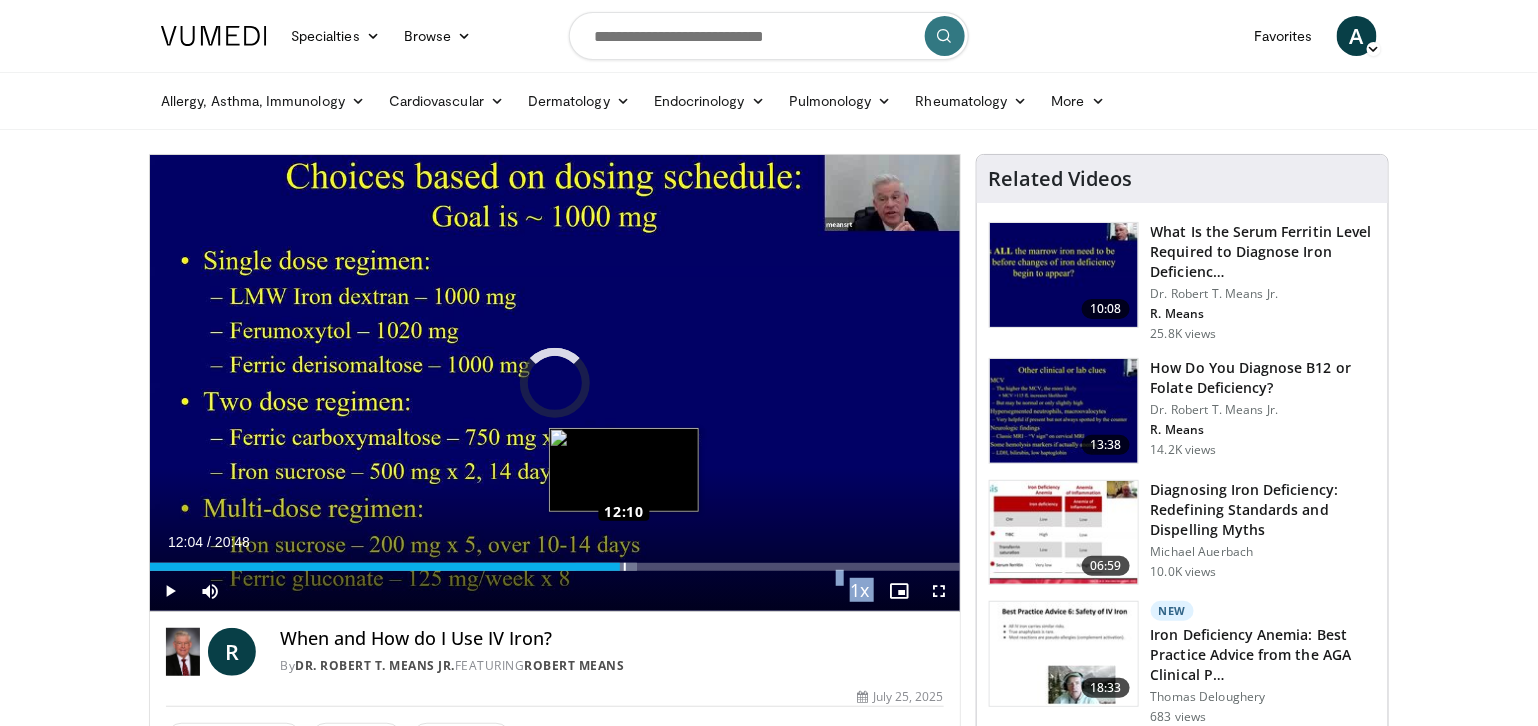 click on "Loaded :  60.10% 12:07 12:10" at bounding box center [555, 567] 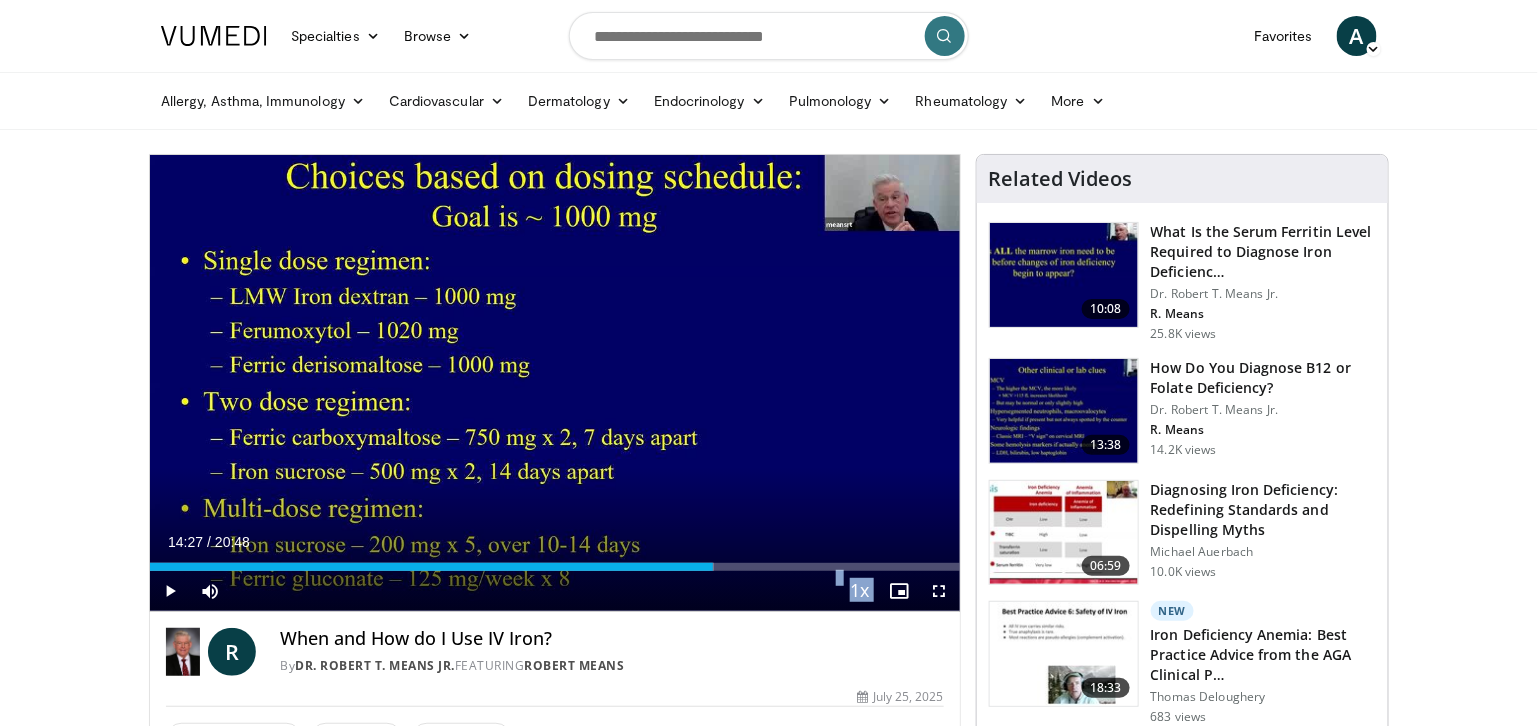 drag, startPoint x: 652, startPoint y: 567, endPoint x: 713, endPoint y: 568, distance: 61.008198 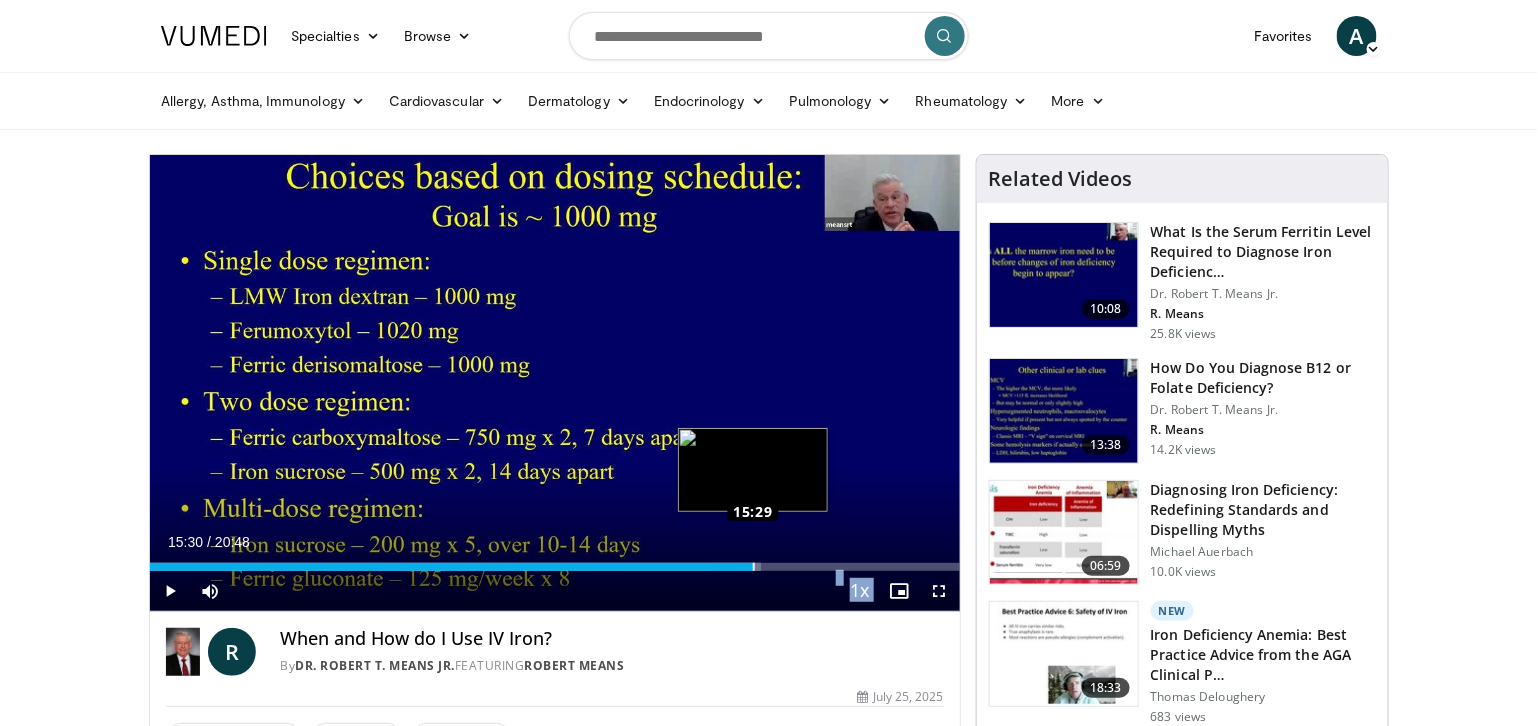 drag, startPoint x: 721, startPoint y: 566, endPoint x: 753, endPoint y: 565, distance: 32.01562 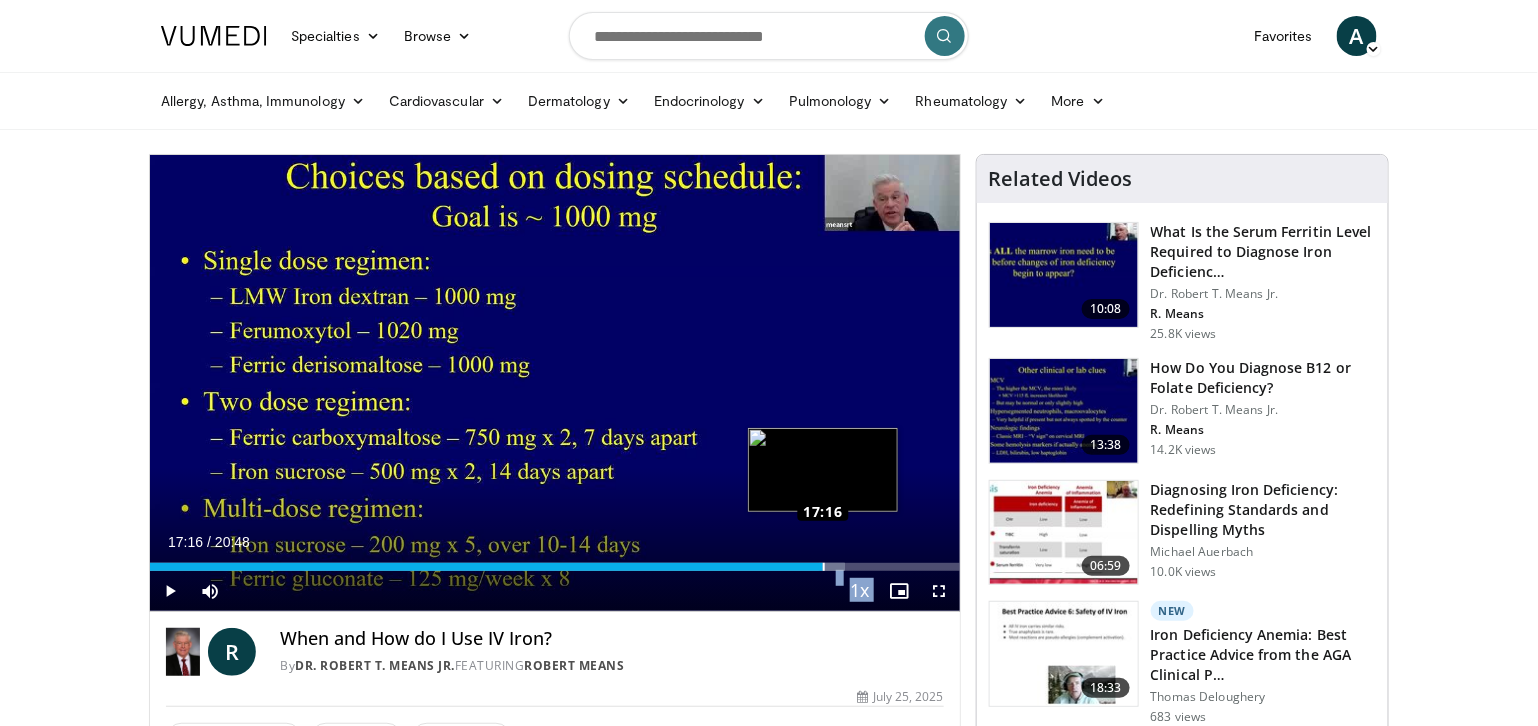 drag, startPoint x: 759, startPoint y: 563, endPoint x: 822, endPoint y: 564, distance: 63.007935 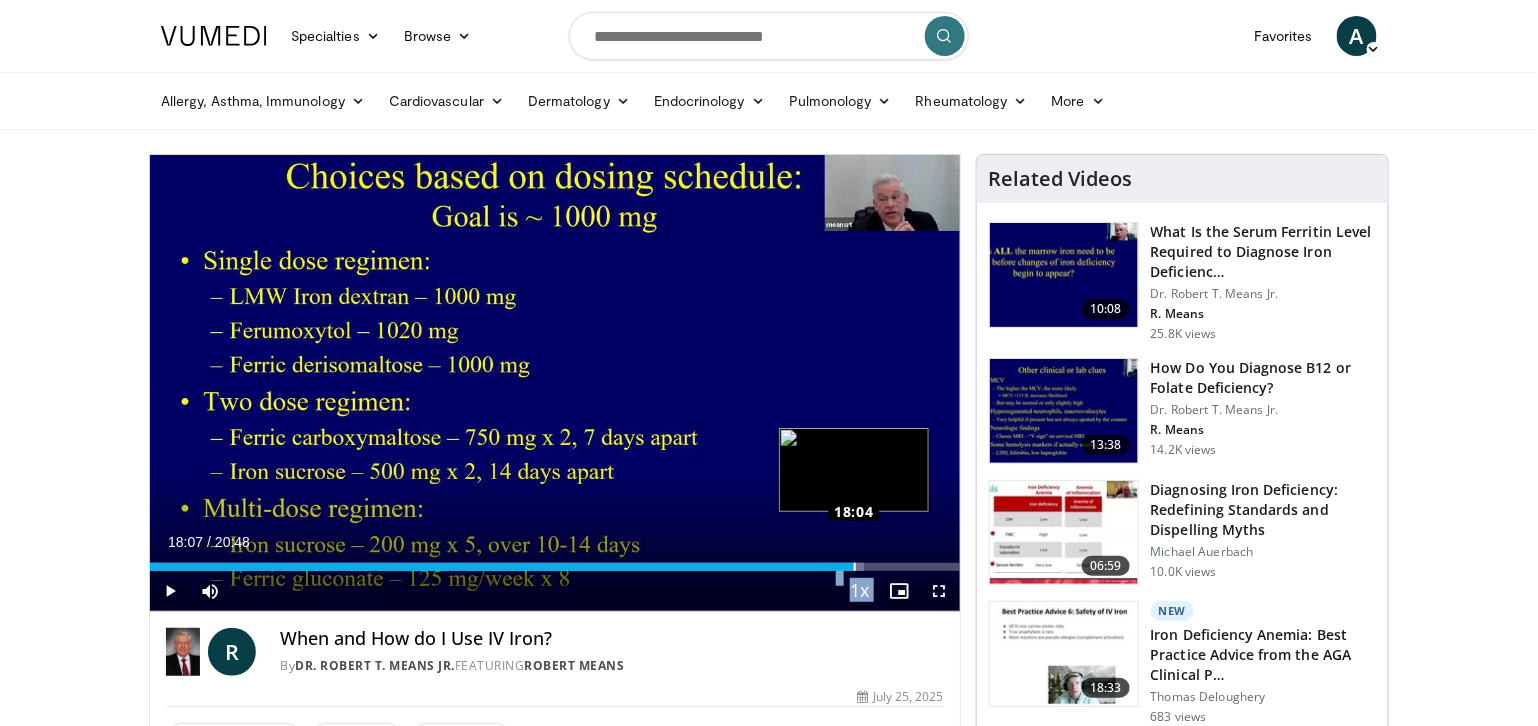 drag, startPoint x: 825, startPoint y: 567, endPoint x: 855, endPoint y: 567, distance: 30 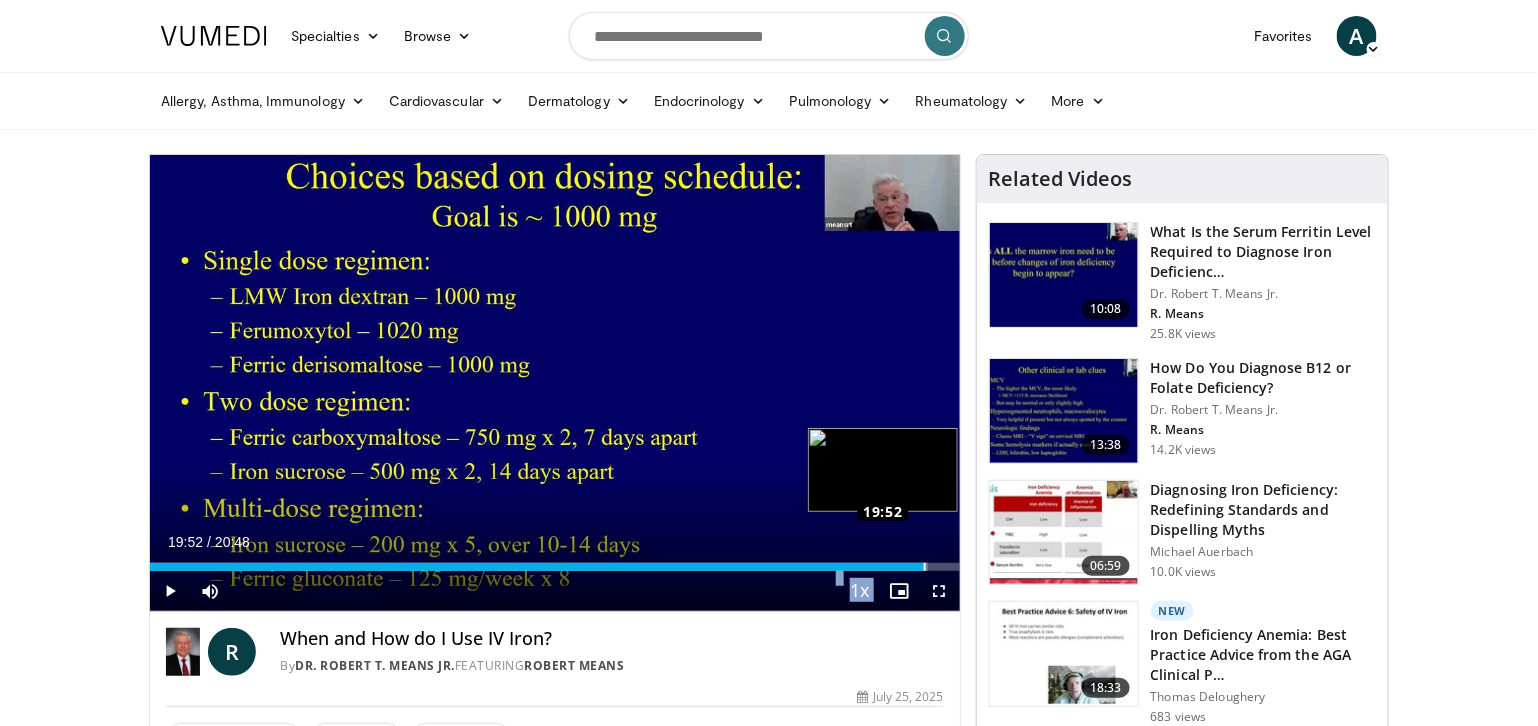drag, startPoint x: 868, startPoint y: 565, endPoint x: 924, endPoint y: 566, distance: 56.008926 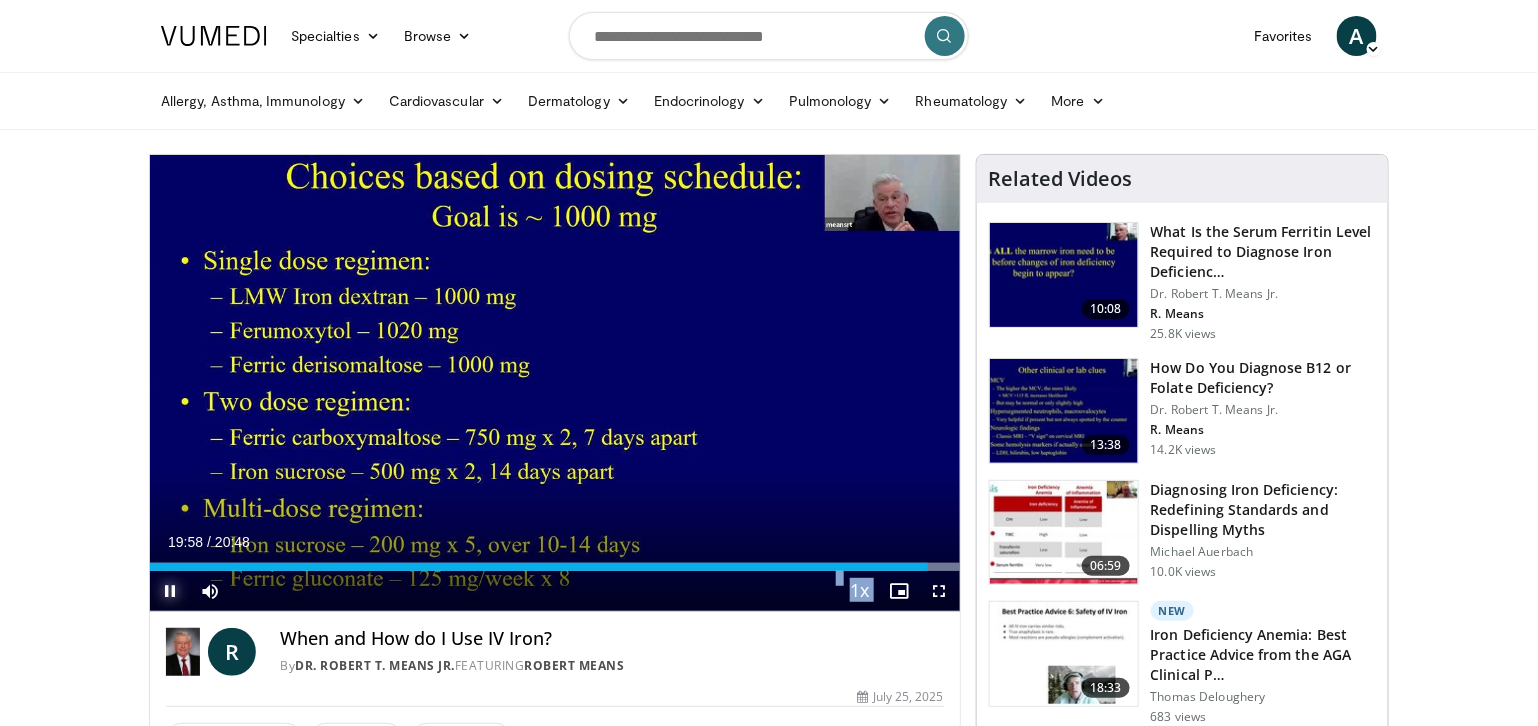 click at bounding box center [170, 591] 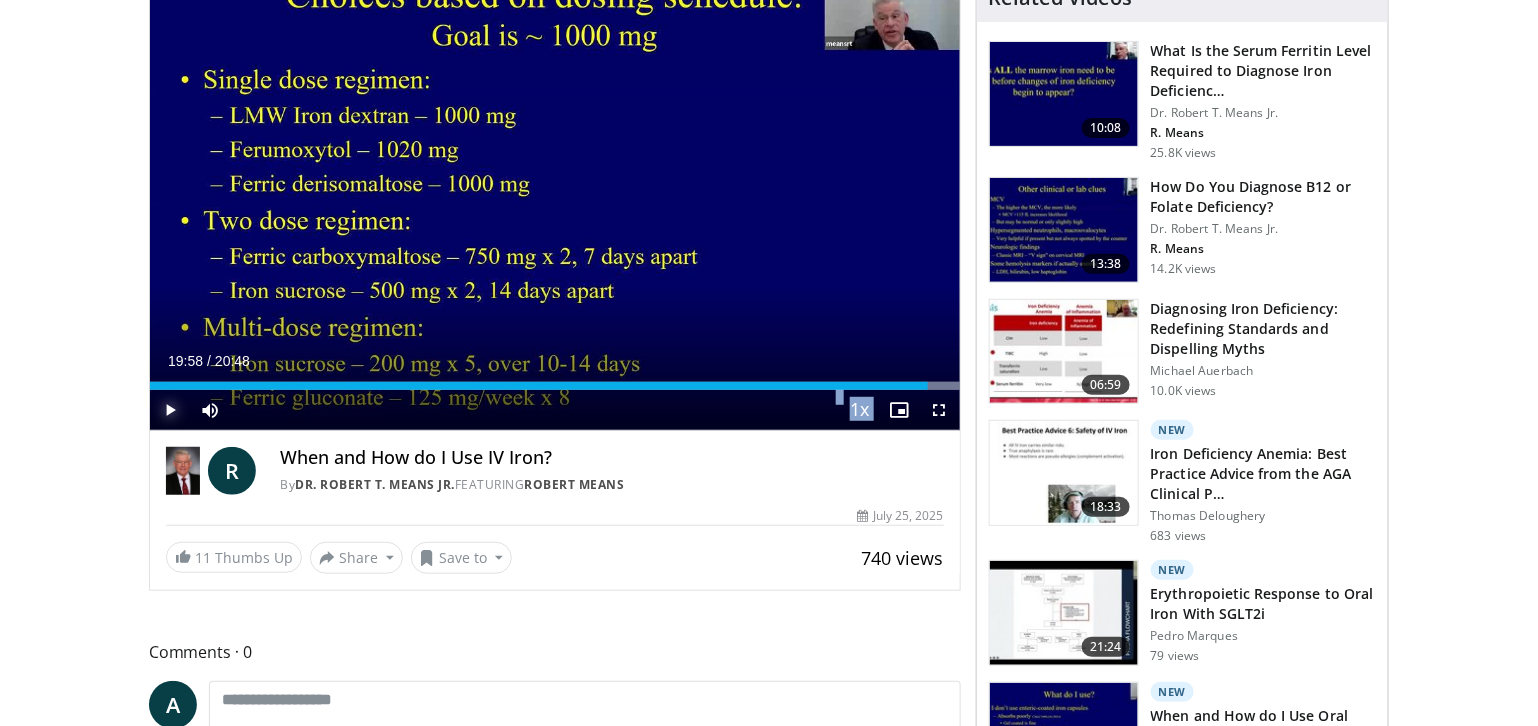 scroll, scrollTop: 91, scrollLeft: 0, axis: vertical 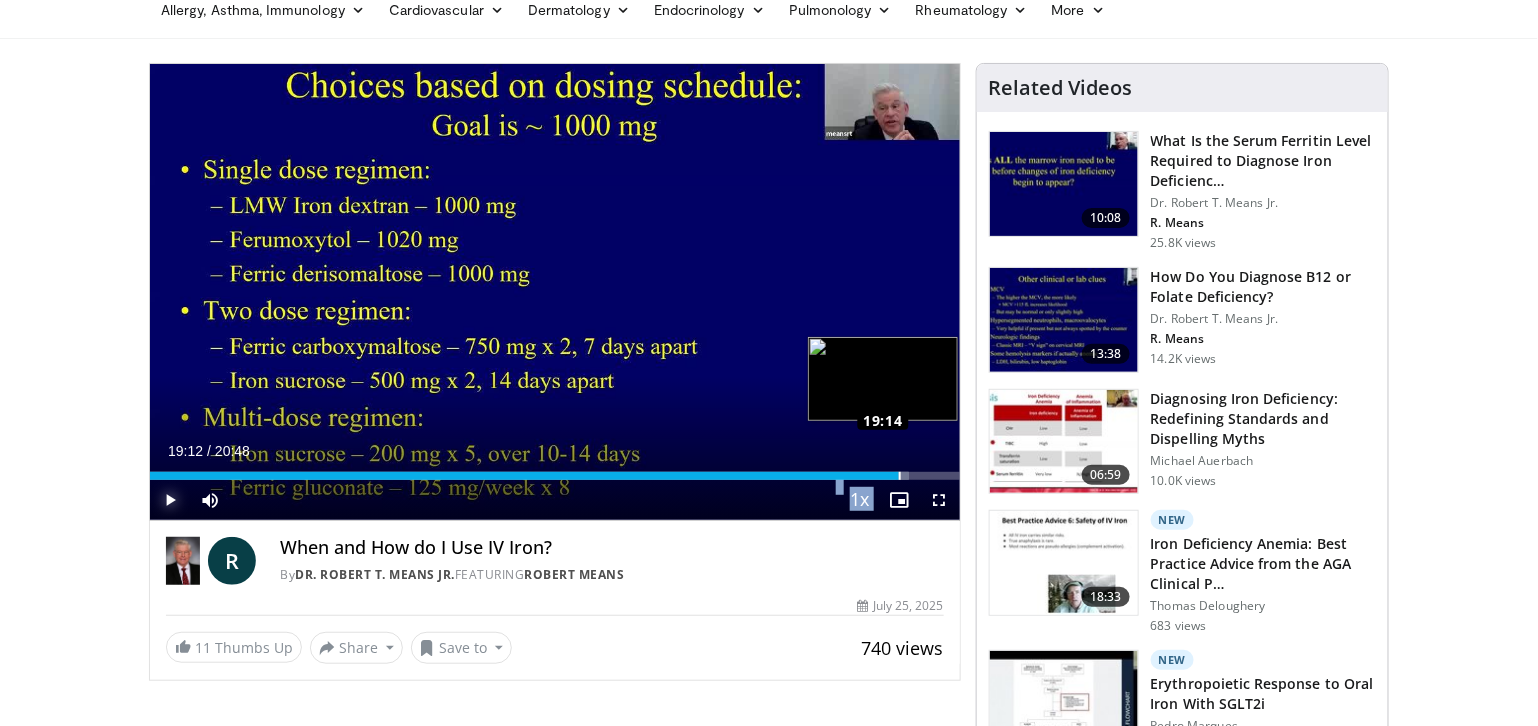drag, startPoint x: 930, startPoint y: 475, endPoint x: 898, endPoint y: 478, distance: 32.140316 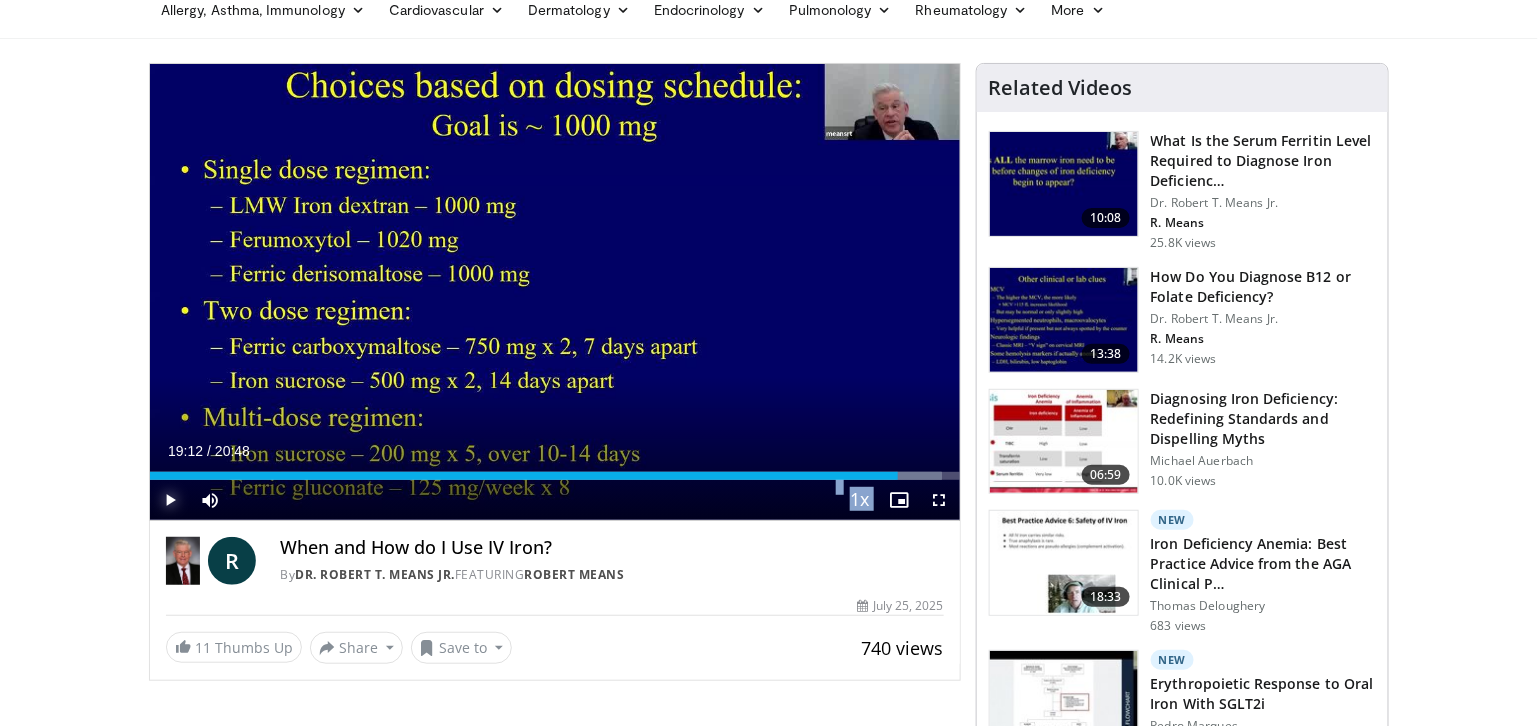 click at bounding box center [170, 500] 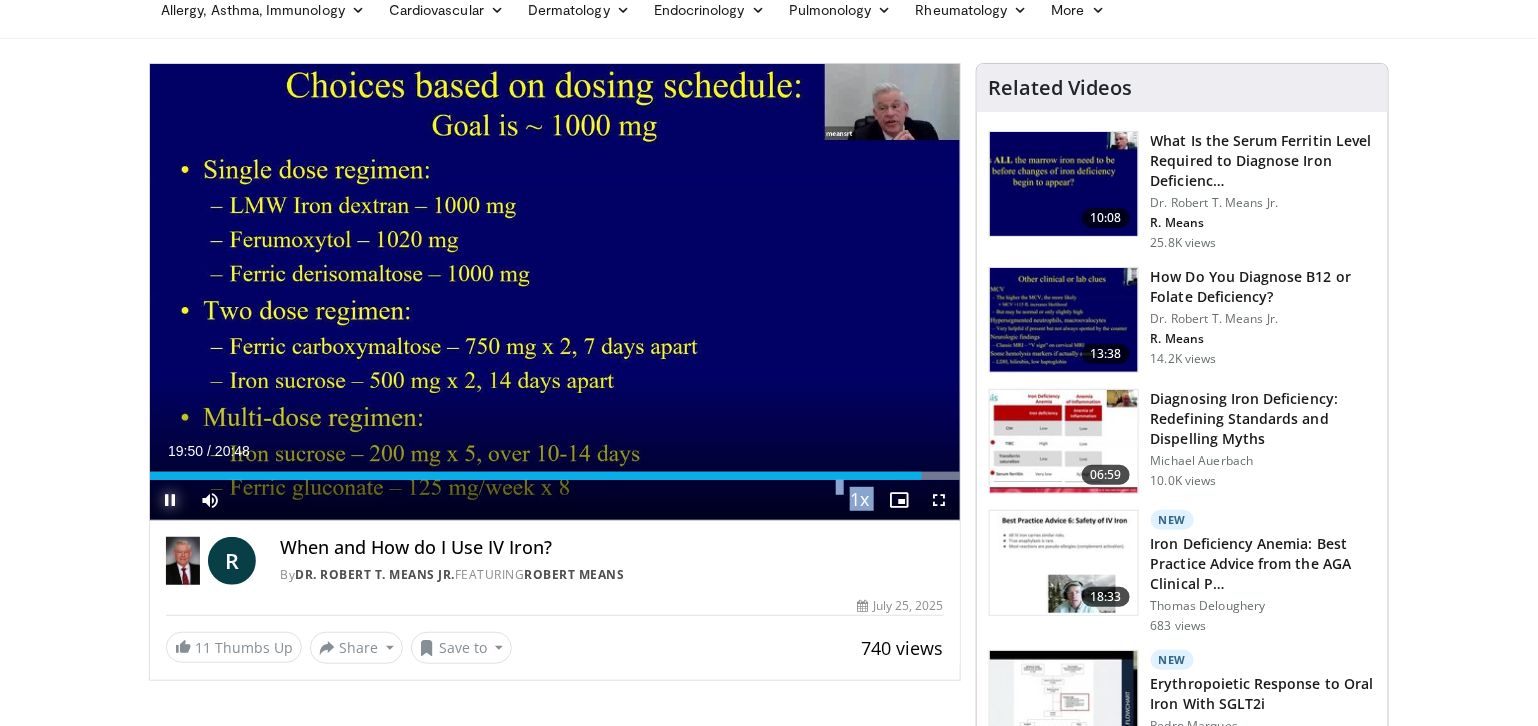 click at bounding box center (170, 500) 